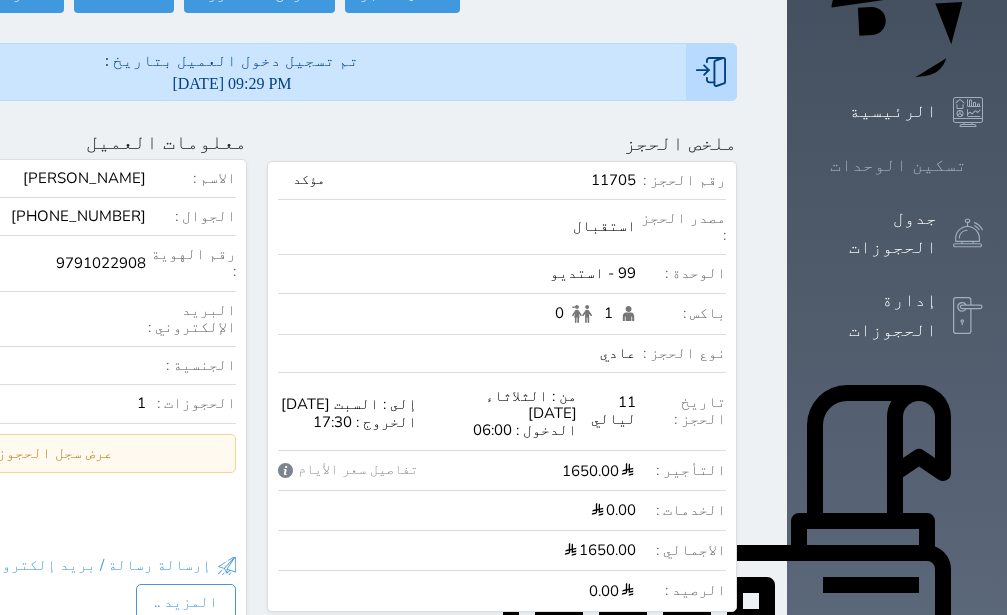 scroll, scrollTop: 0, scrollLeft: 0, axis: both 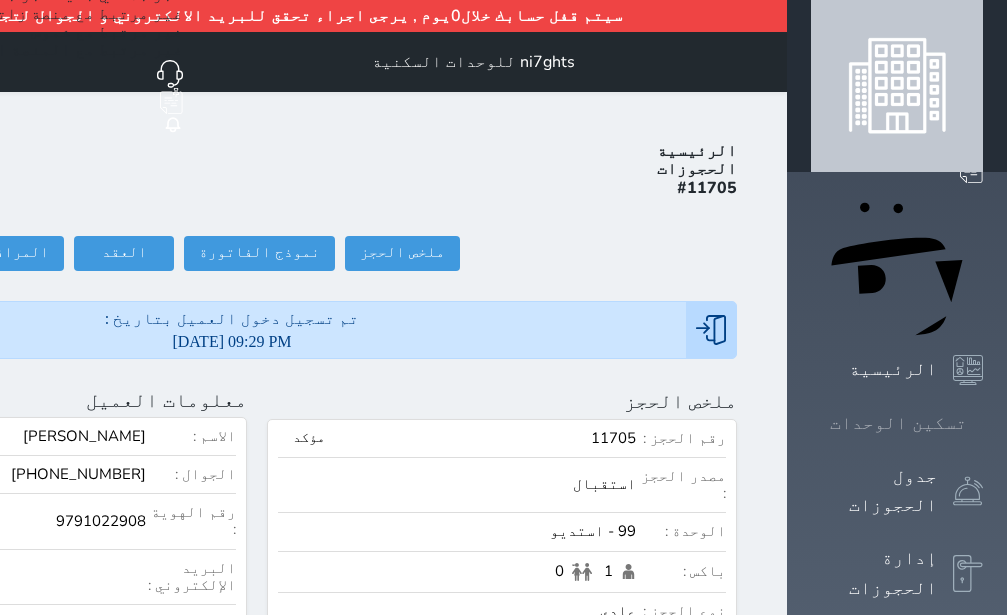 click 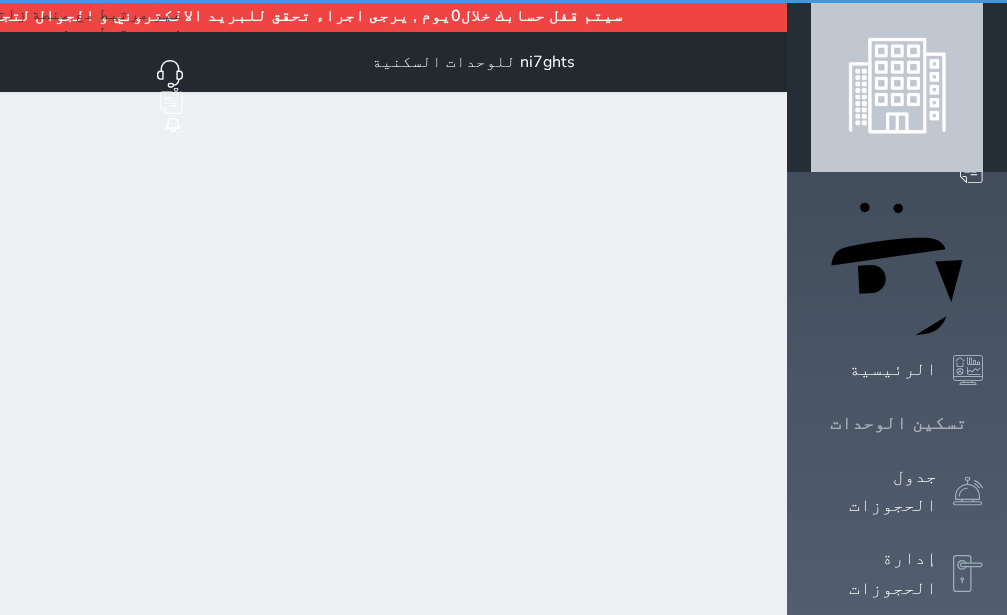 click 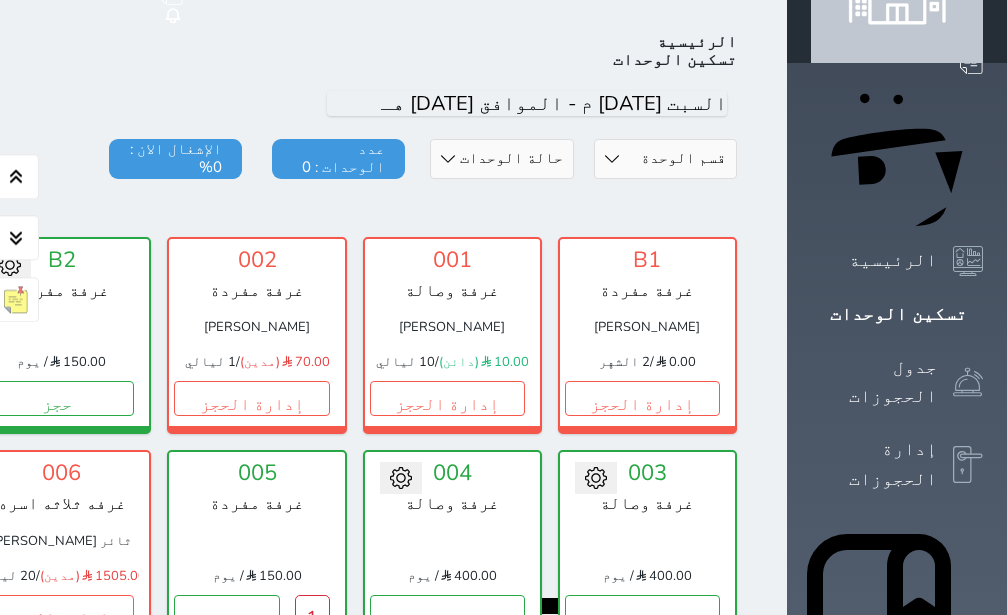 scroll, scrollTop: 110, scrollLeft: 0, axis: vertical 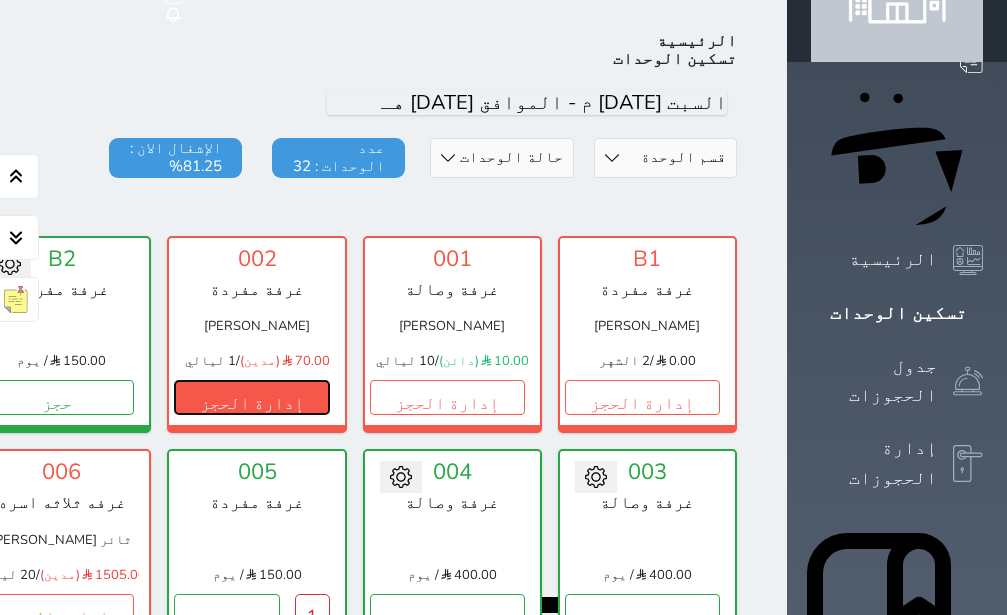 click on "إدارة الحجز" at bounding box center [251, 397] 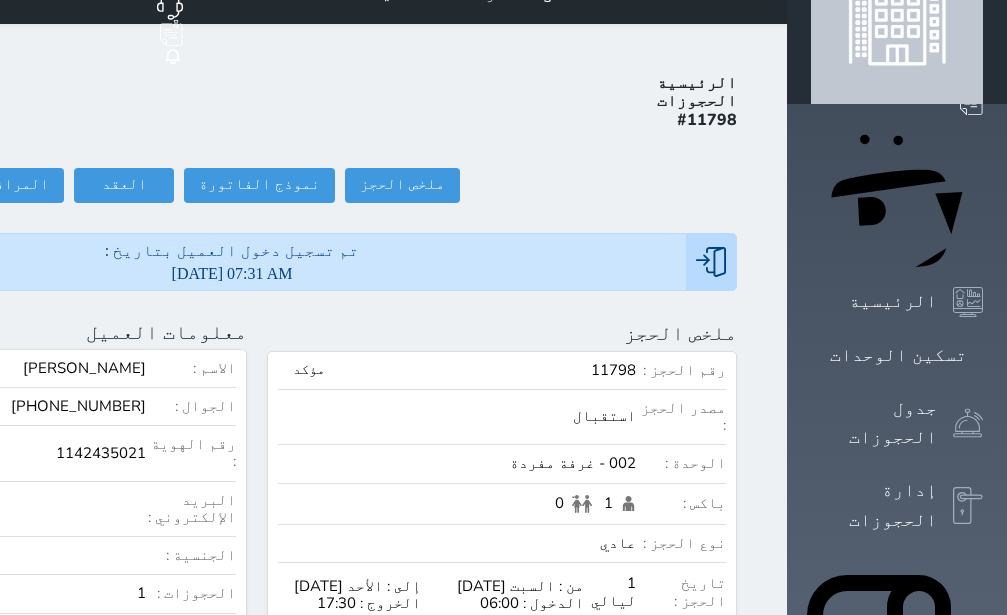 scroll, scrollTop: 252, scrollLeft: 0, axis: vertical 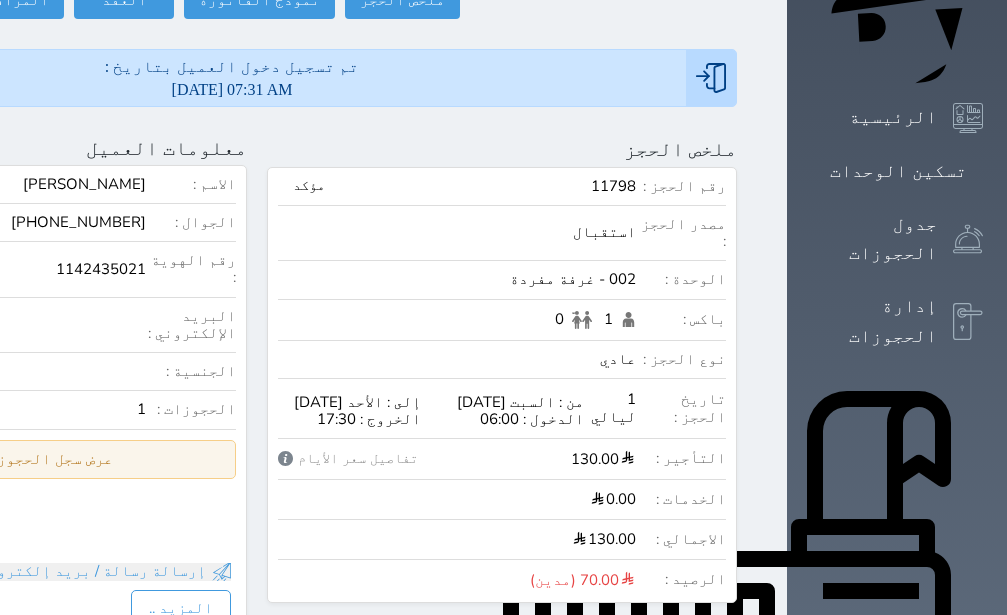 click on "عرض سجل الحجوزات السابقة" at bounding box center (12, 459) 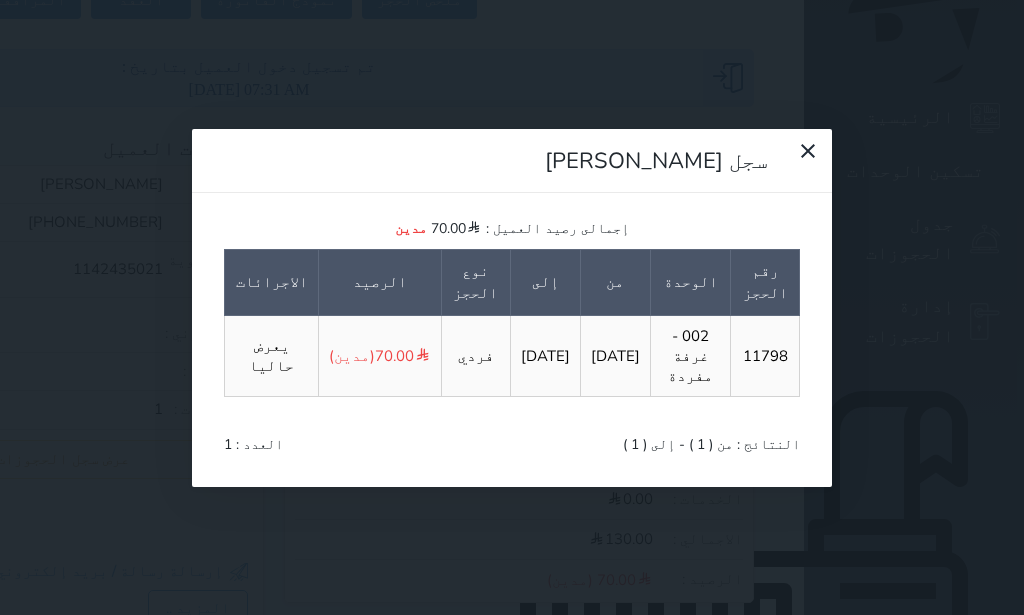 click on "سجل [PERSON_NAME]                 إجمالى رصيد العميل : 70.00    مدين       رقم الحجز   الوحدة   من   إلى   نوع الحجز   الرصيد   الاجرائات   11798   002 - غرفة مفردة   [DATE]   [DATE]   فردي   70.00   (مدين)   يعرض حاليا       النتائج  : من ( 1 ) - إلى  ( 1 )   العدد  : 1" at bounding box center [512, 307] 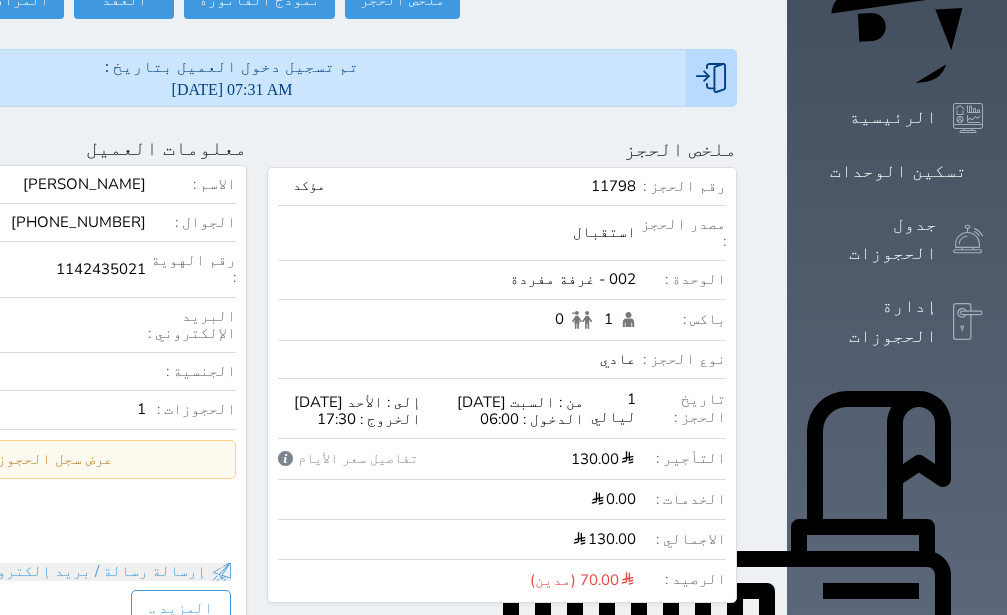 click on "سجل [PERSON_NAME]                 إجمالى رصيد العميل : 70.00    مدين       رقم الحجز   الوحدة   من   إلى   نوع الحجز   الرصيد   الاجرائات   11798   002 - غرفة مفردة   [DATE]   [DATE]   فردي   70.00   (مدين)   يعرض حاليا       النتائج  : من ( 1 ) - إلى  ( 1 )   العدد  : 1" at bounding box center (503, 307) 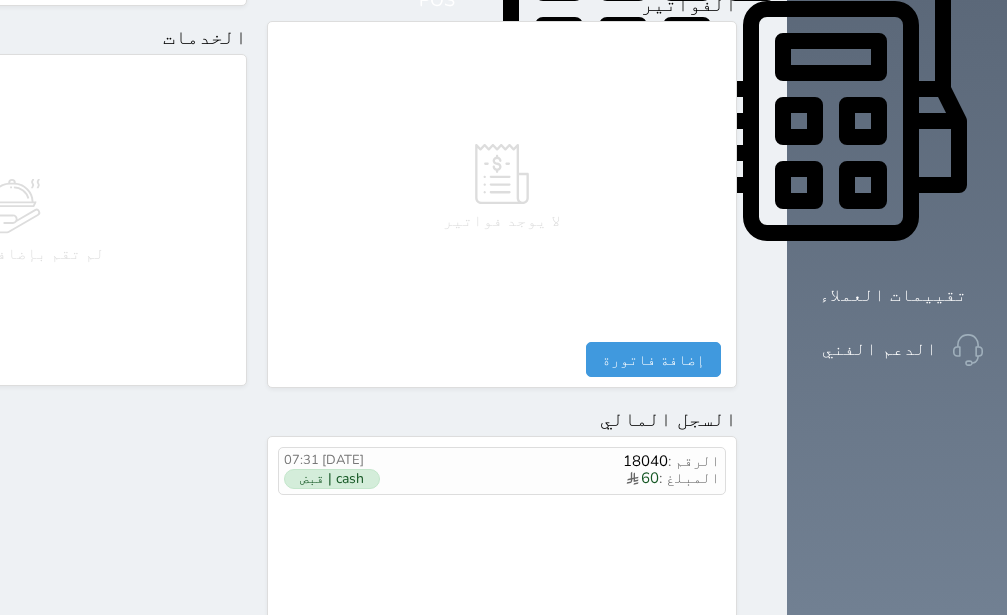 scroll, scrollTop: 0, scrollLeft: 0, axis: both 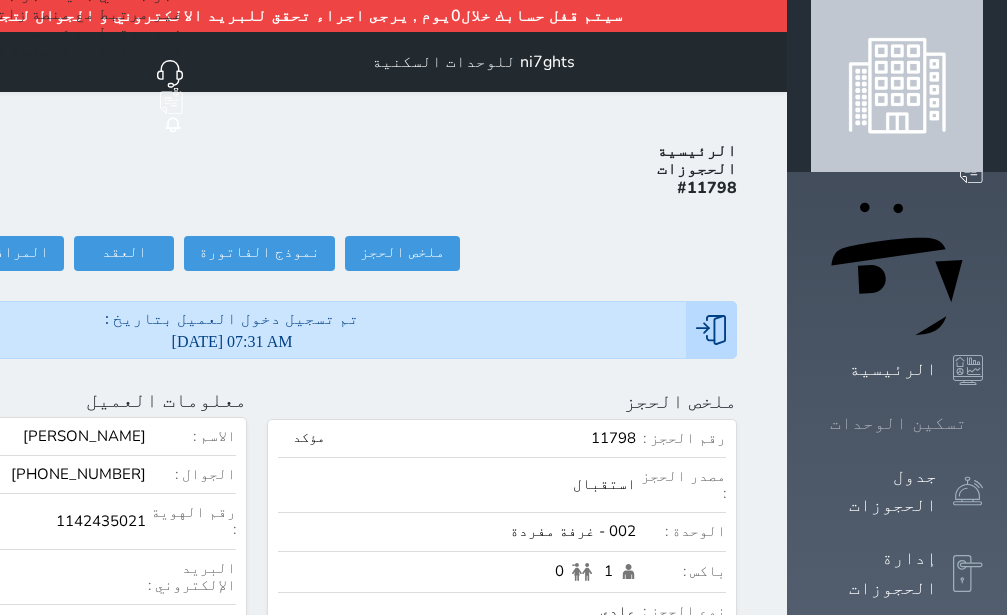 click on "تسكين الوحدات" at bounding box center [898, 423] 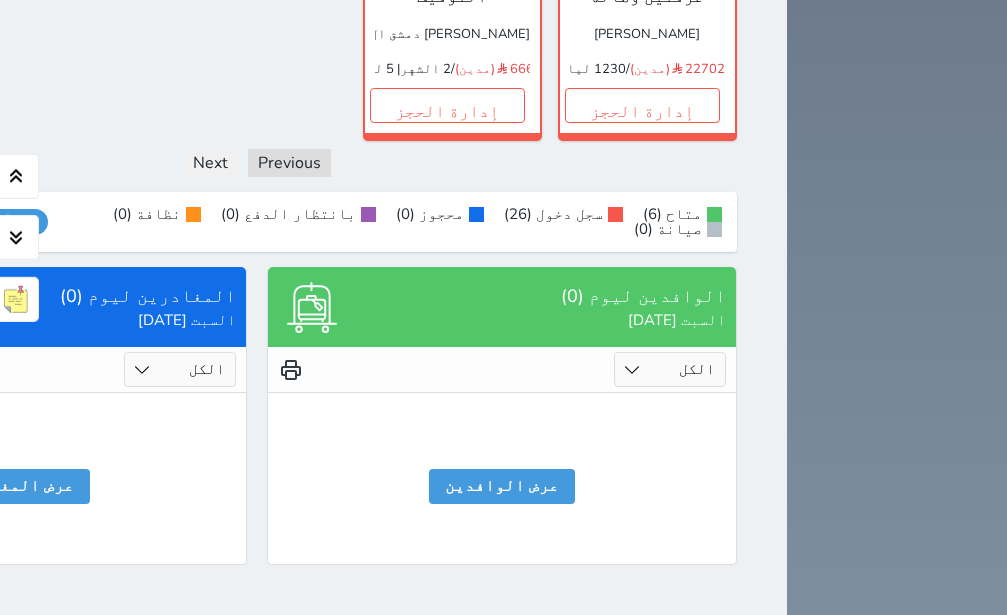 scroll, scrollTop: 1748, scrollLeft: 0, axis: vertical 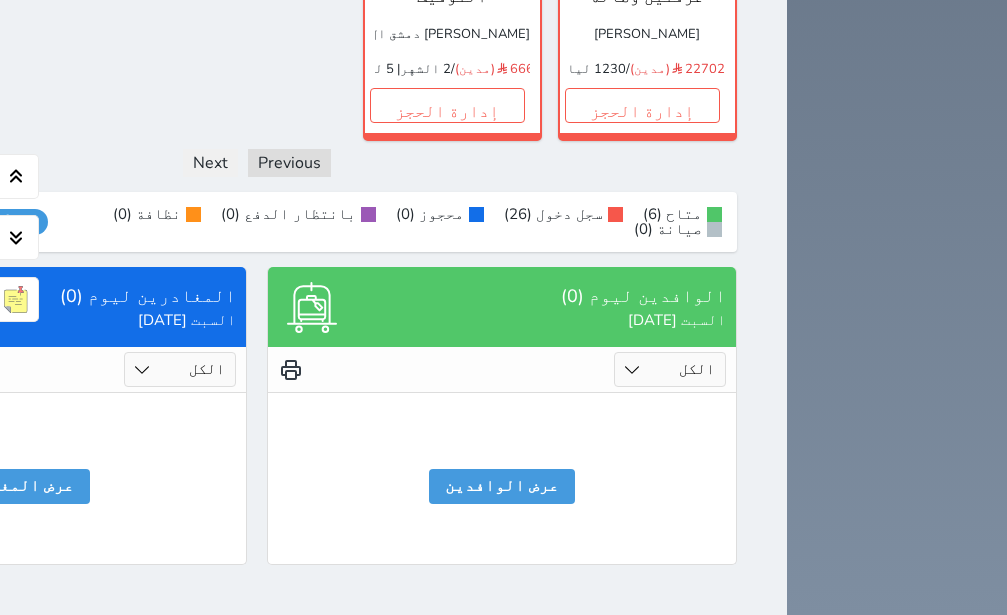 click on "إدارة الحجز" at bounding box center [-139, -109] 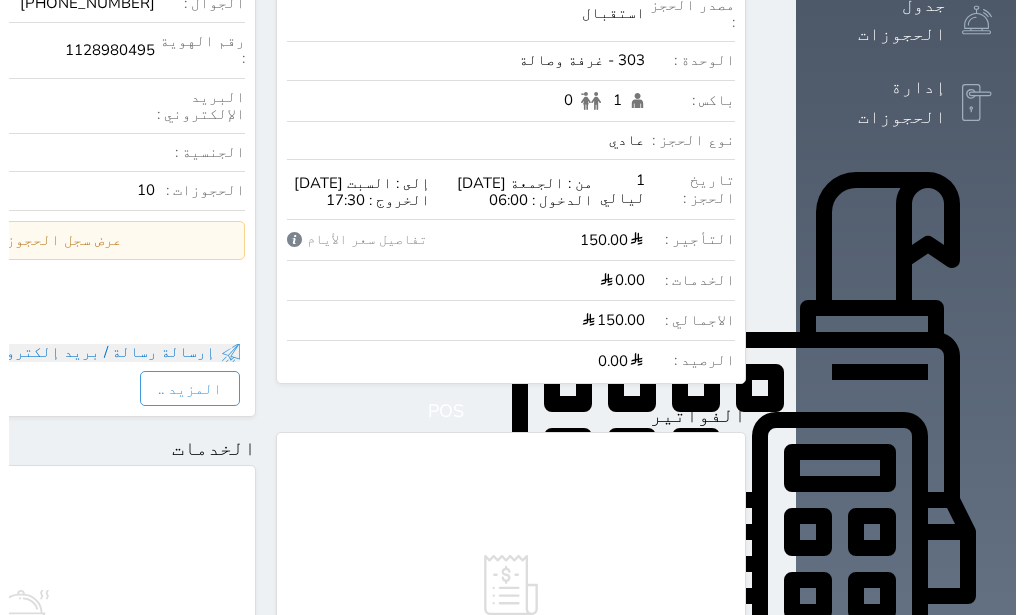 scroll, scrollTop: 252, scrollLeft: 0, axis: vertical 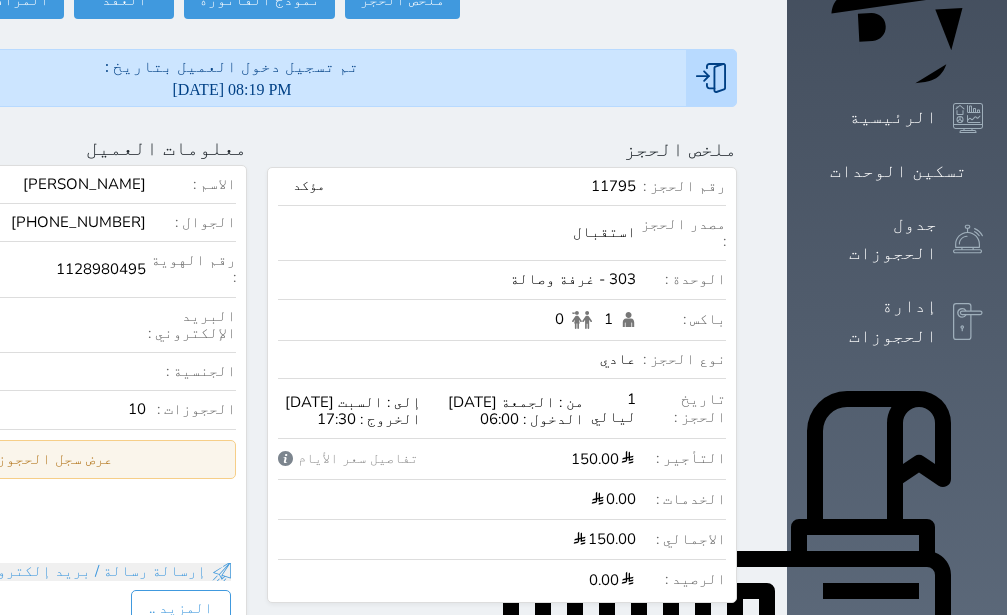 click on "عرض سجل الحجوزات السابقة" at bounding box center (12, 459) 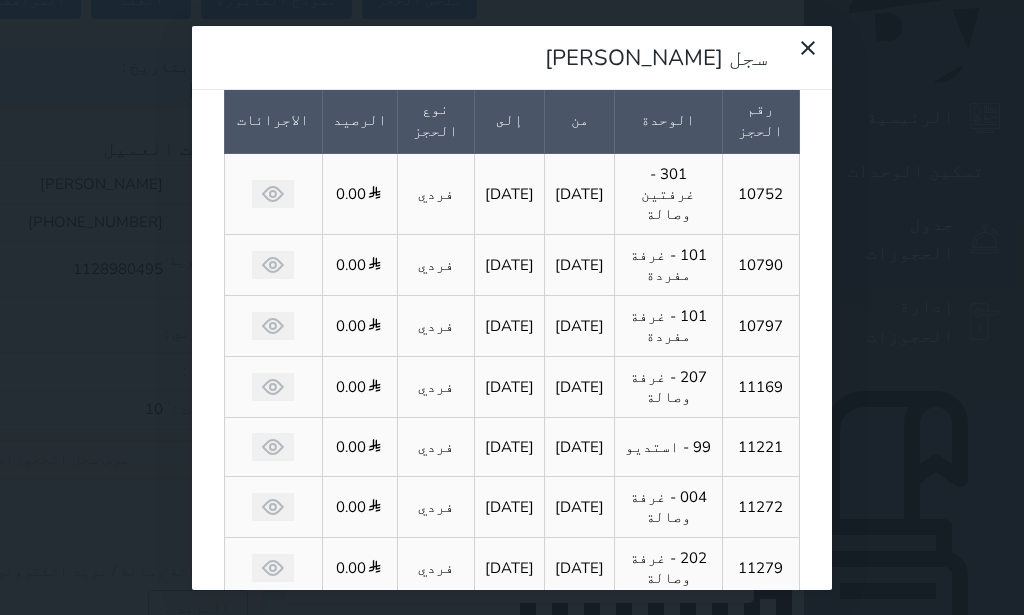scroll, scrollTop: 0, scrollLeft: 0, axis: both 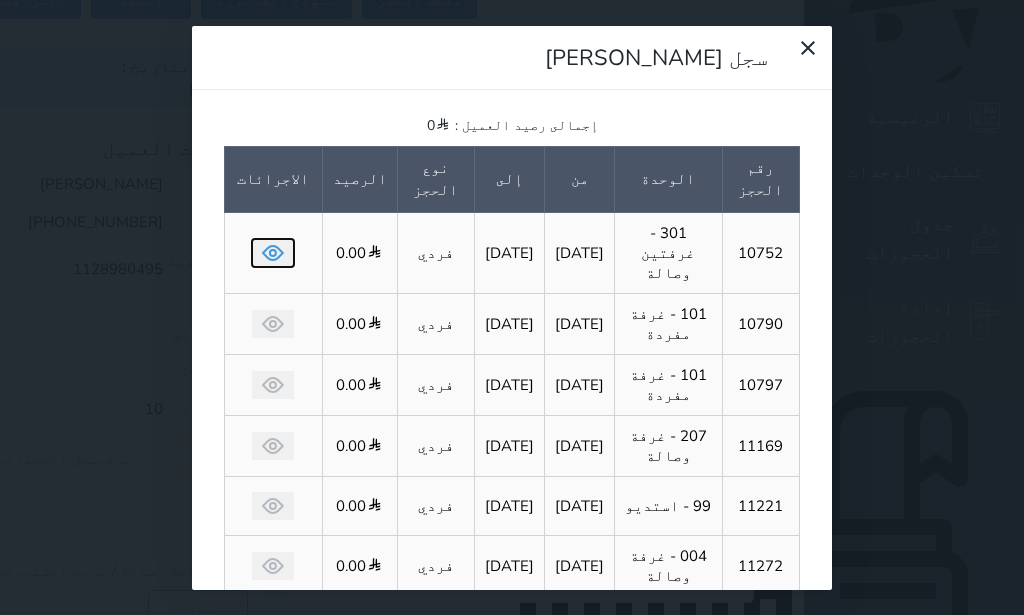 click 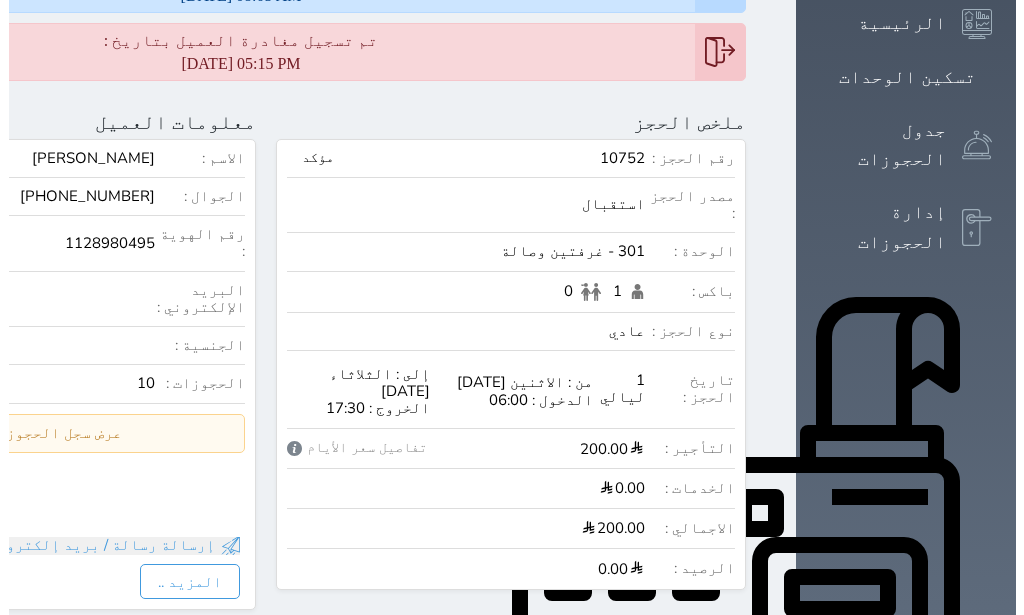scroll, scrollTop: 291, scrollLeft: 0, axis: vertical 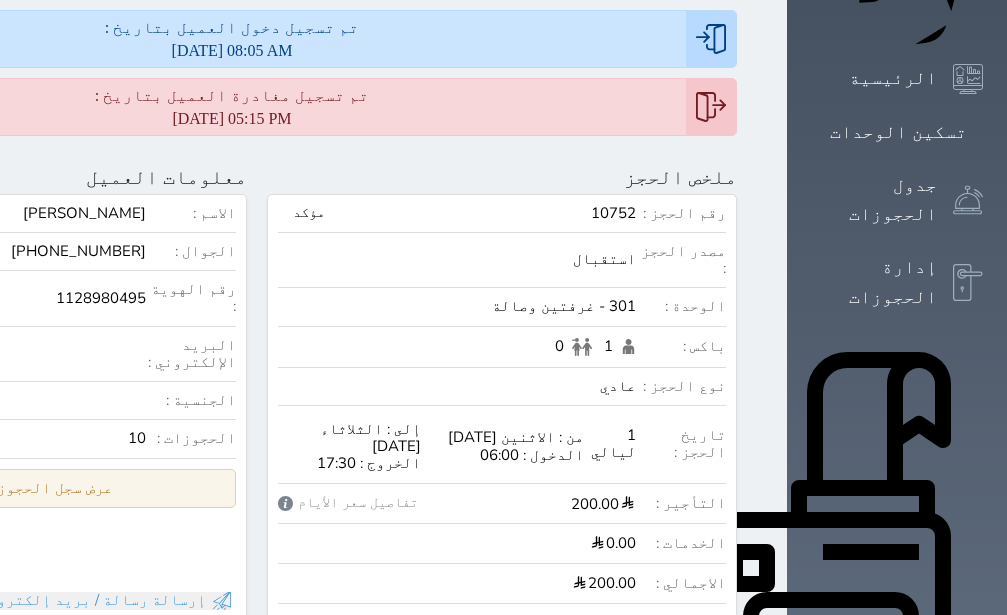 click on "عرض سجل الحجوزات السابقة" at bounding box center (12, 488) 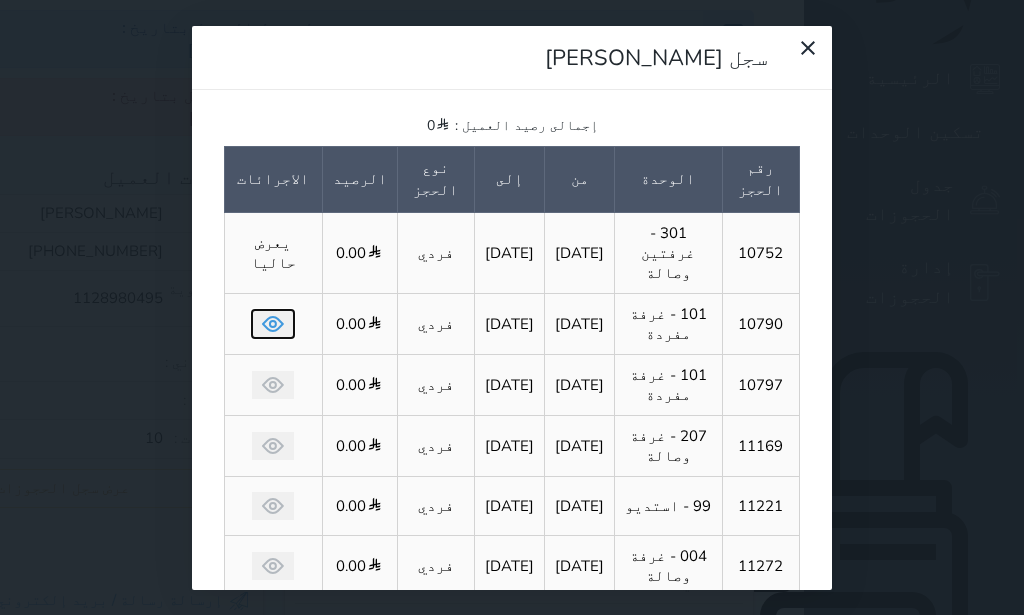 click 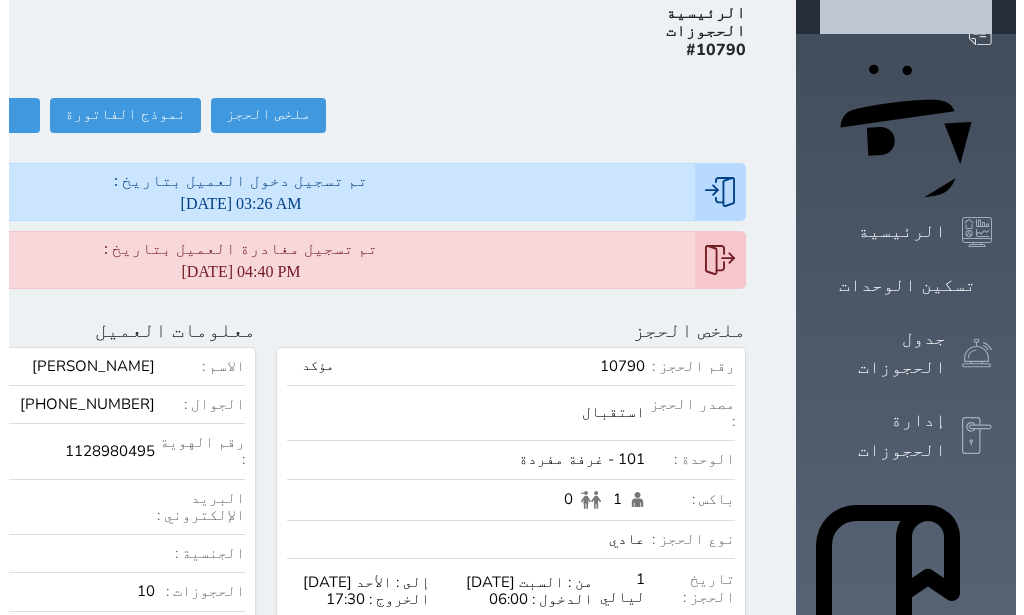 scroll, scrollTop: 165, scrollLeft: 0, axis: vertical 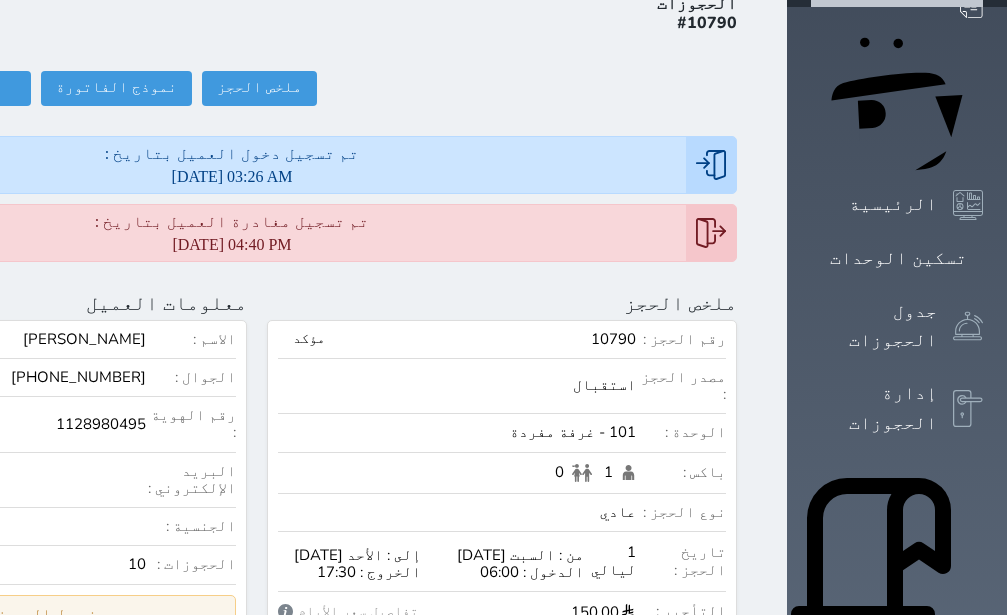 click on "عرض سجل الحجوزات السابقة" at bounding box center (12, 614) 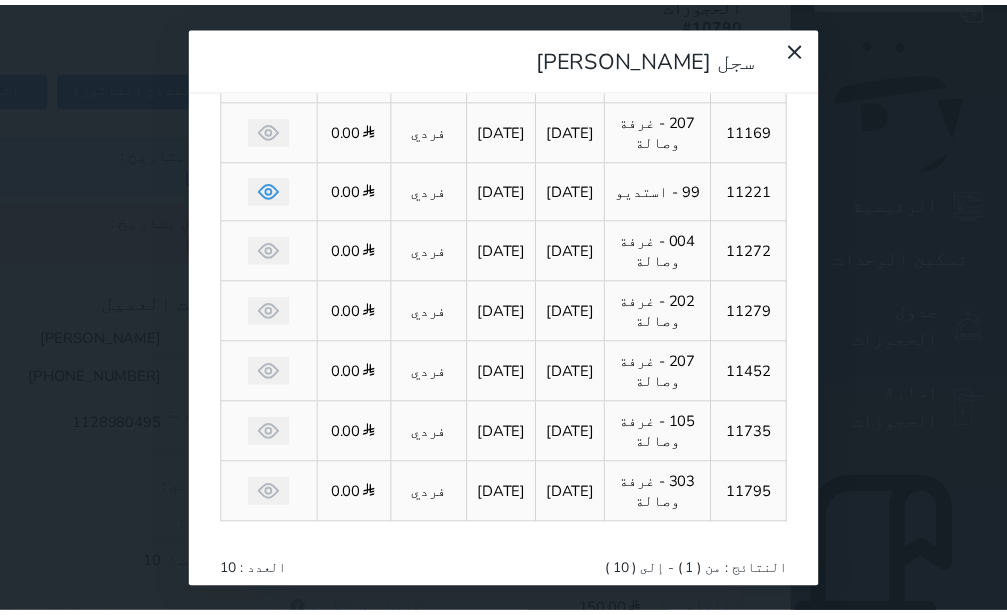 scroll, scrollTop: 0, scrollLeft: 0, axis: both 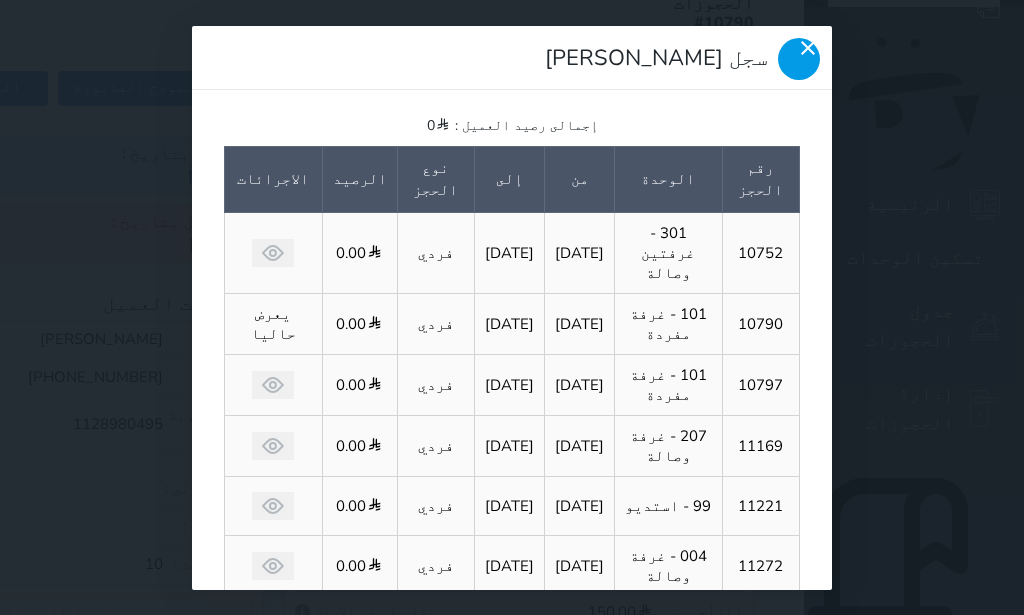 click 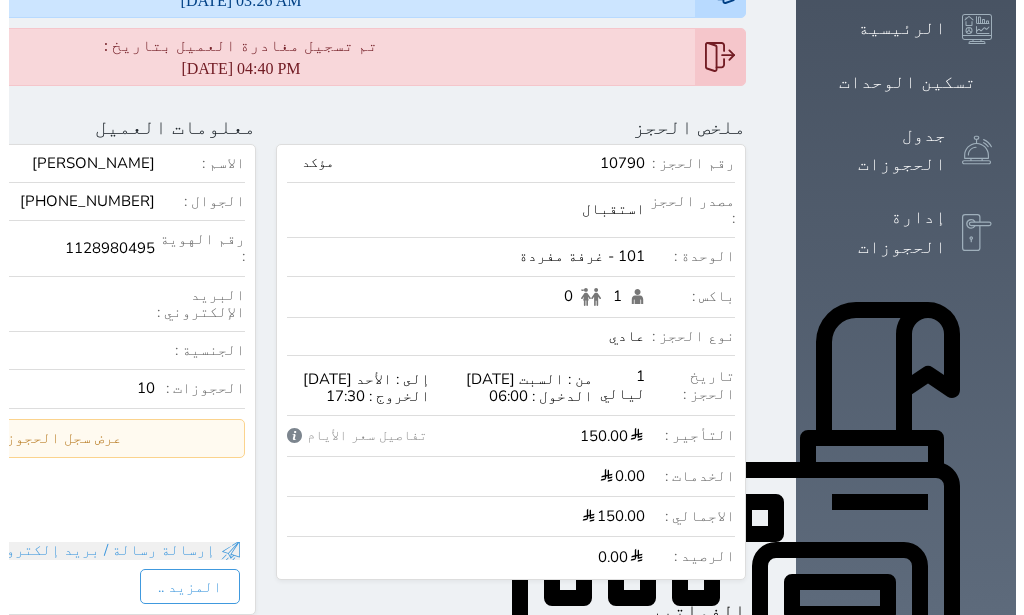 scroll, scrollTop: 354, scrollLeft: 0, axis: vertical 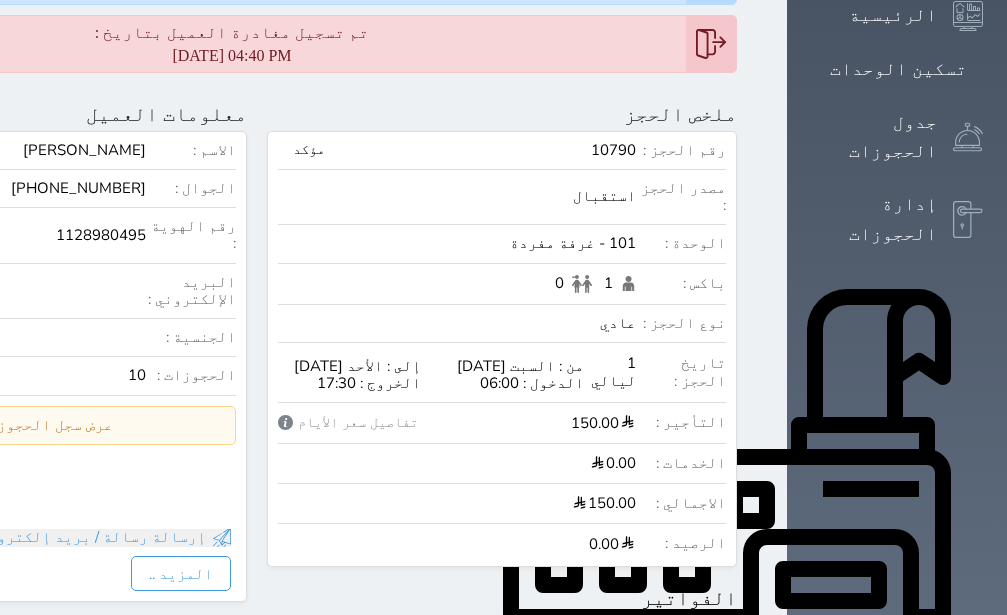 drag, startPoint x: 297, startPoint y: 339, endPoint x: 314, endPoint y: 341, distance: 17.117243 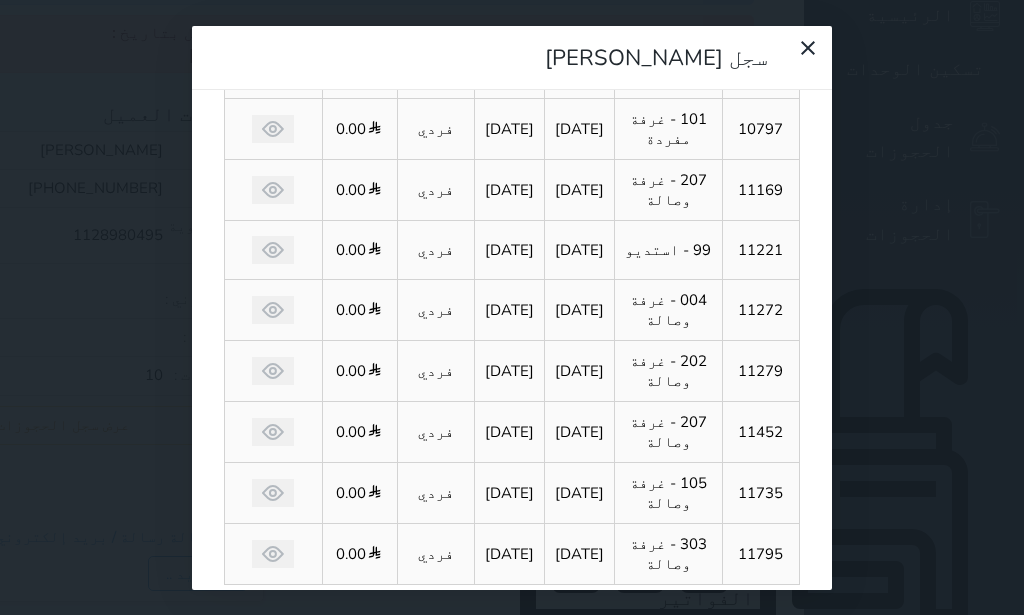 scroll, scrollTop: 316, scrollLeft: 0, axis: vertical 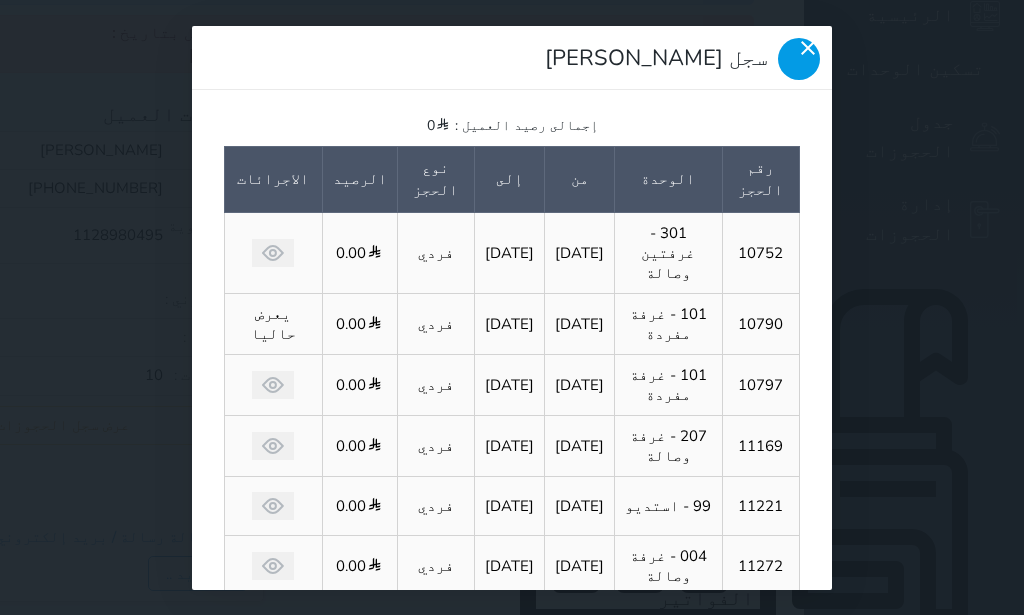 click 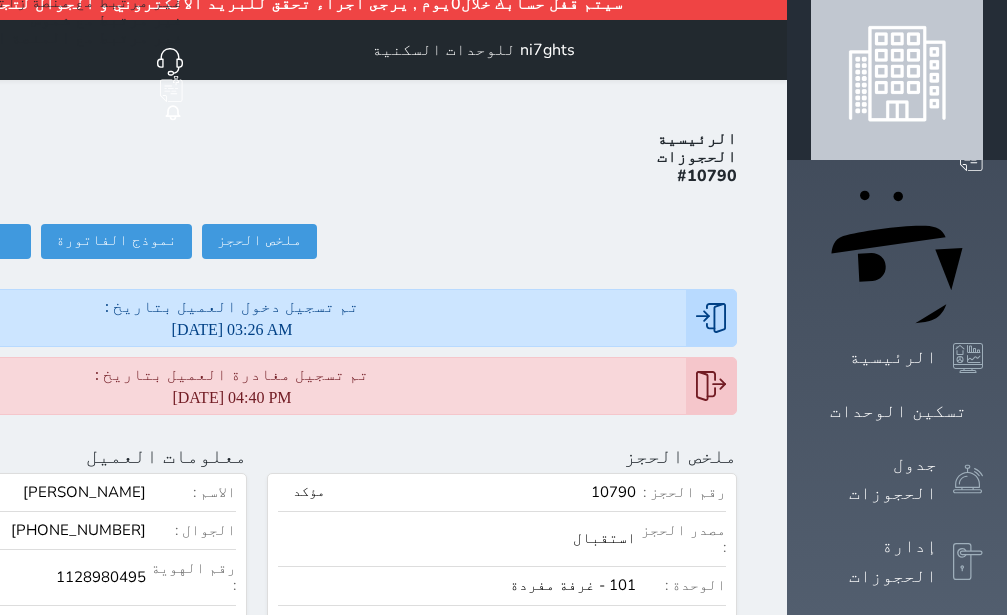 scroll, scrollTop: 0, scrollLeft: 0, axis: both 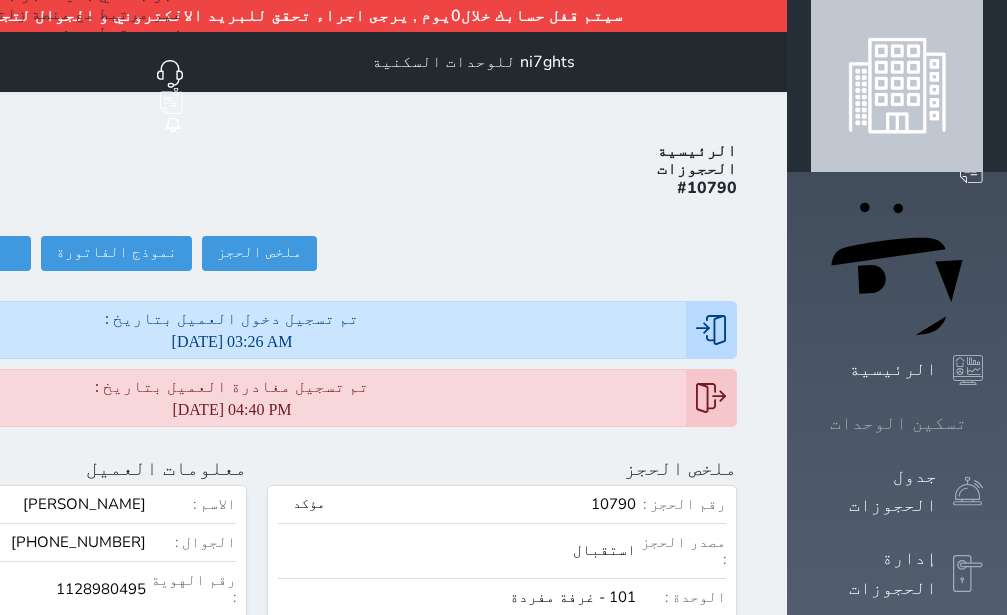 click on "تسكين الوحدات" at bounding box center (898, 423) 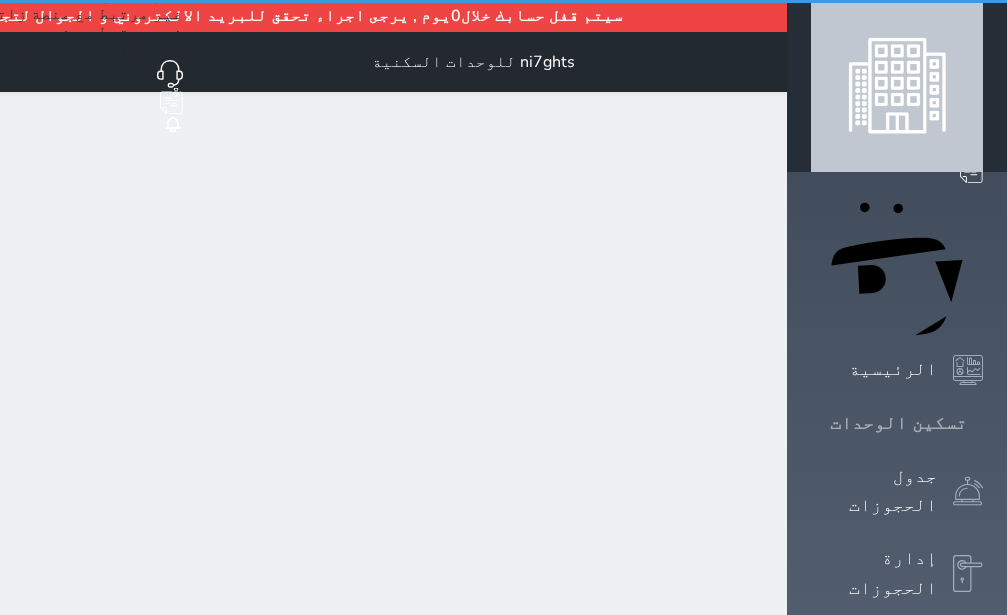 click on "تسكين الوحدات" at bounding box center [898, 423] 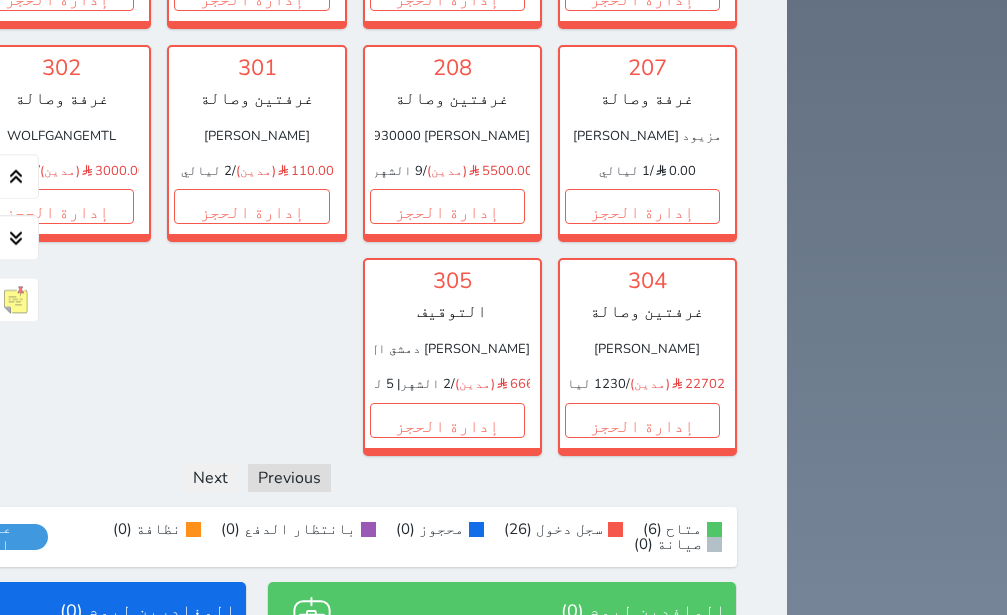 scroll, scrollTop: 1496, scrollLeft: 0, axis: vertical 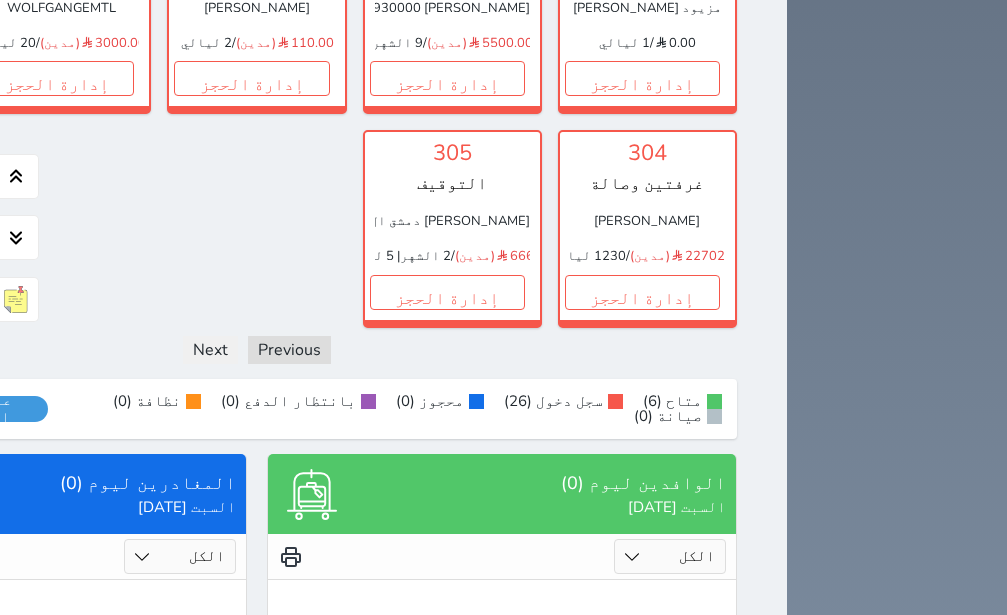 click on "إدارة الحجز" at bounding box center [-139, 78] 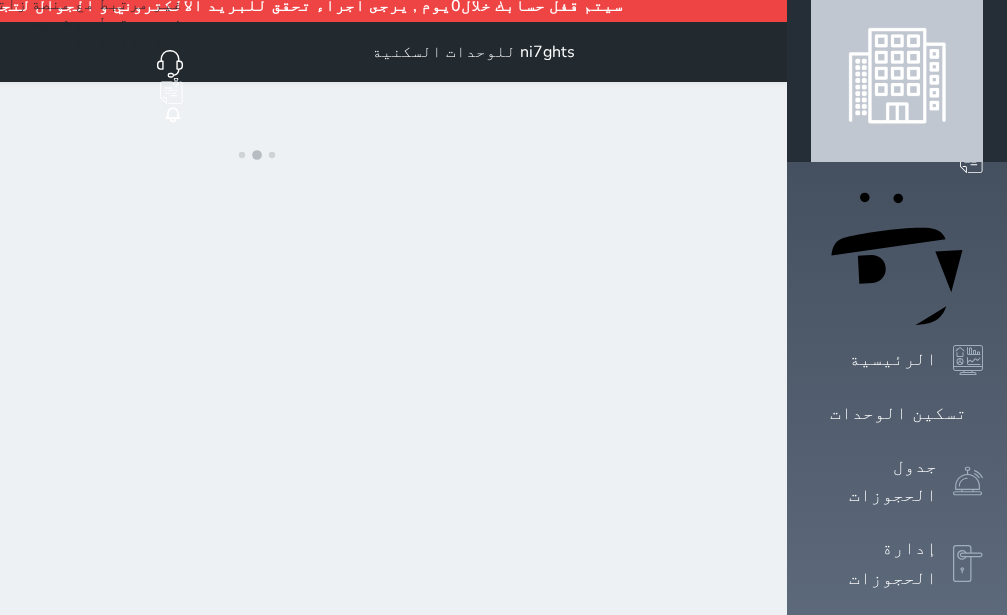scroll, scrollTop: 0, scrollLeft: 0, axis: both 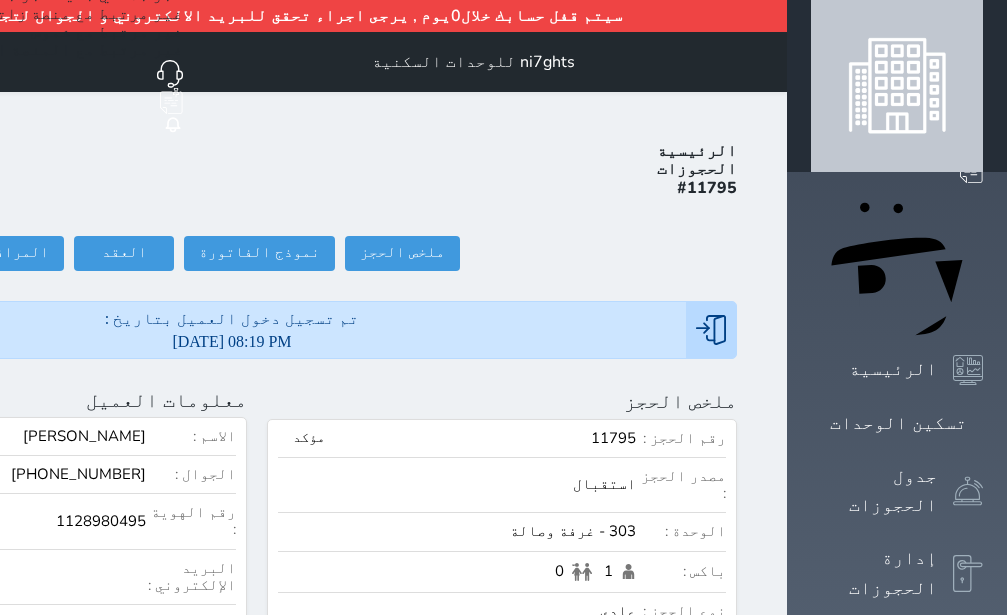 click on "تسجيل مغادرة" at bounding box center (-147, 253) 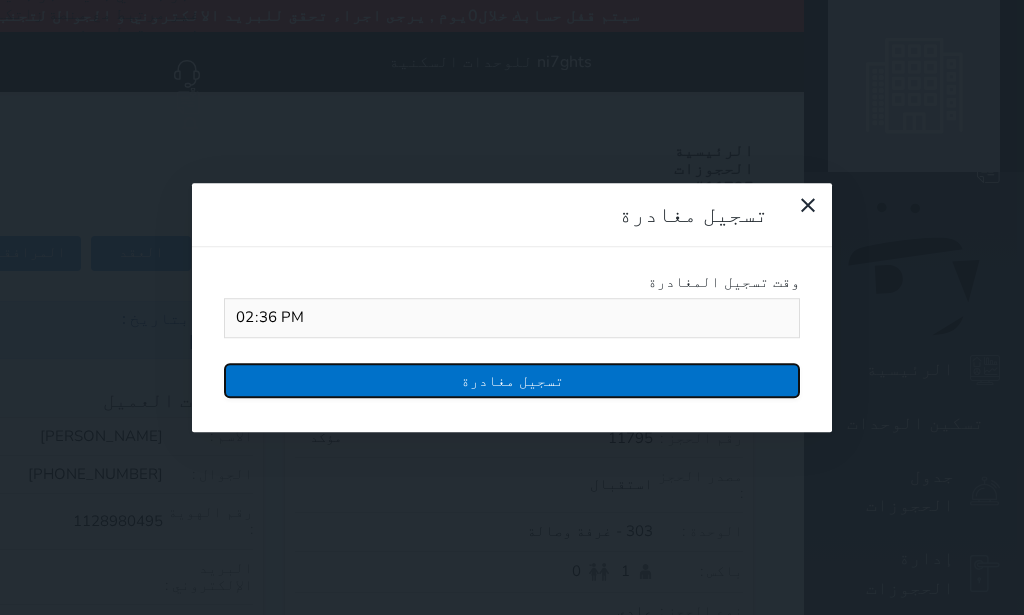 click on "تسجيل مغادرة" at bounding box center [512, 380] 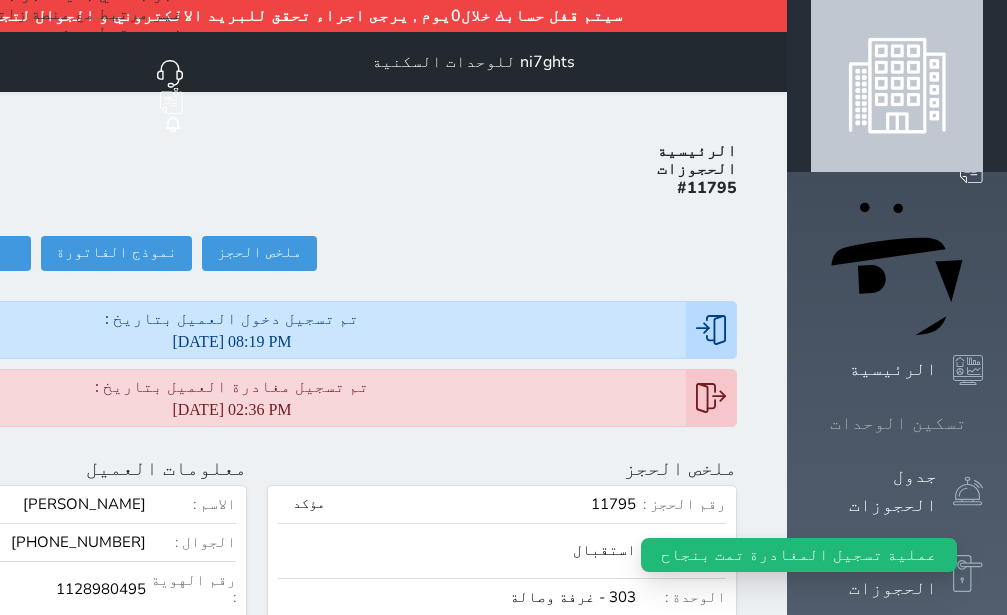 click on "تسكين الوحدات" at bounding box center [897, 423] 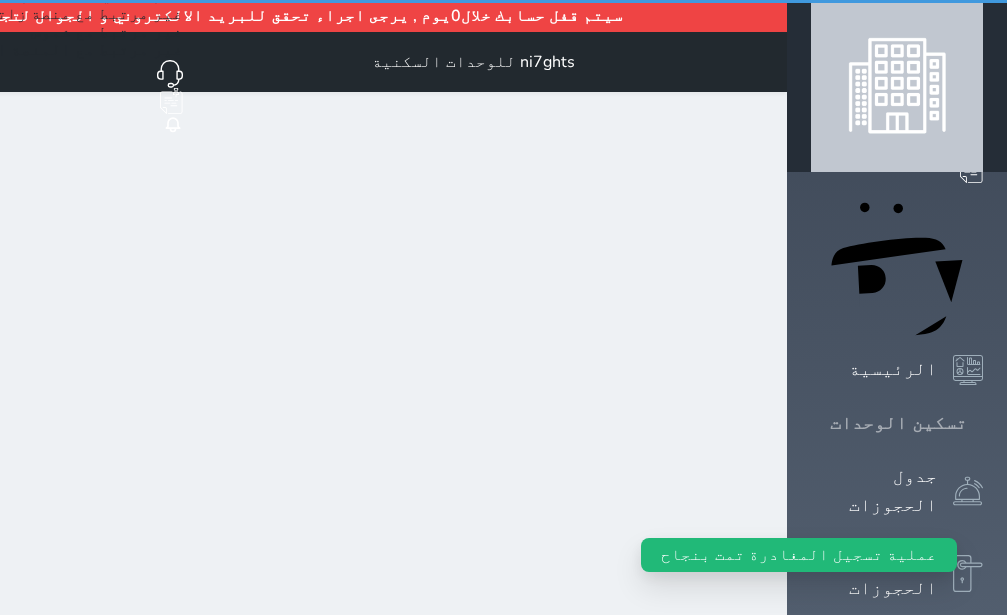 click on "تسكين الوحدات" at bounding box center (897, 423) 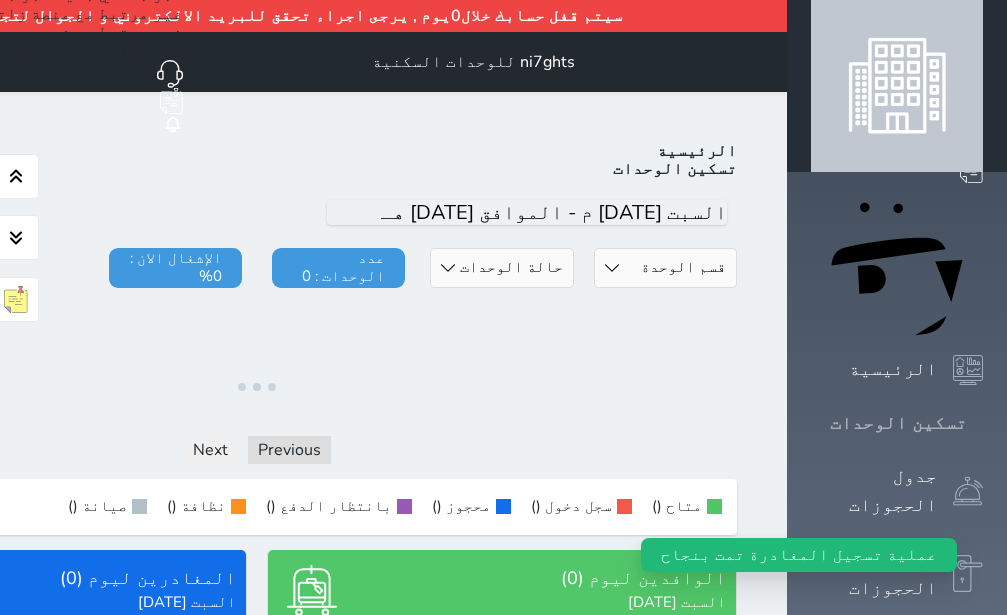 click on "تسكين الوحدات" at bounding box center (898, 423) 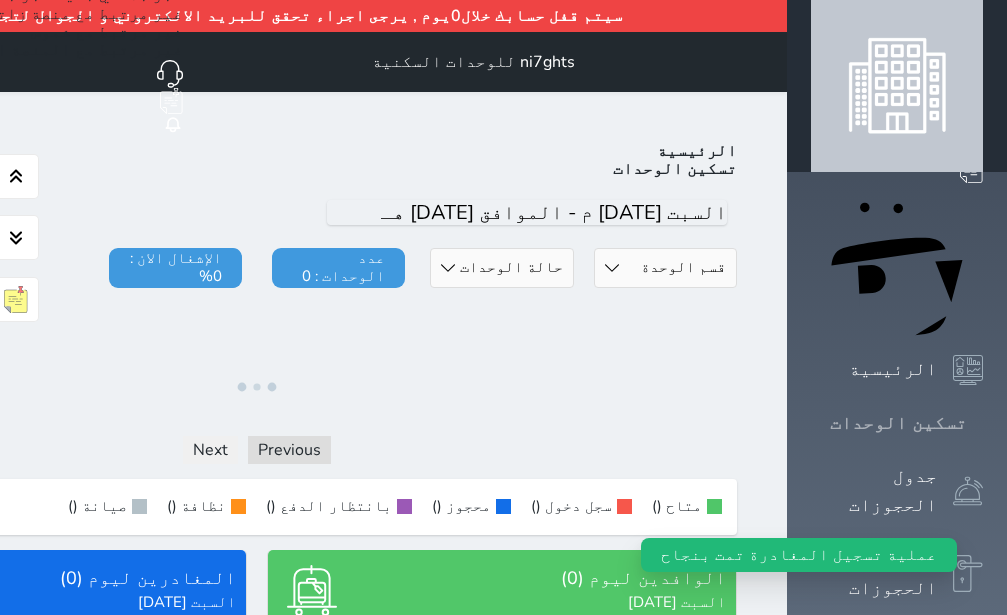 click on "تسكين الوحدات" at bounding box center (898, 423) 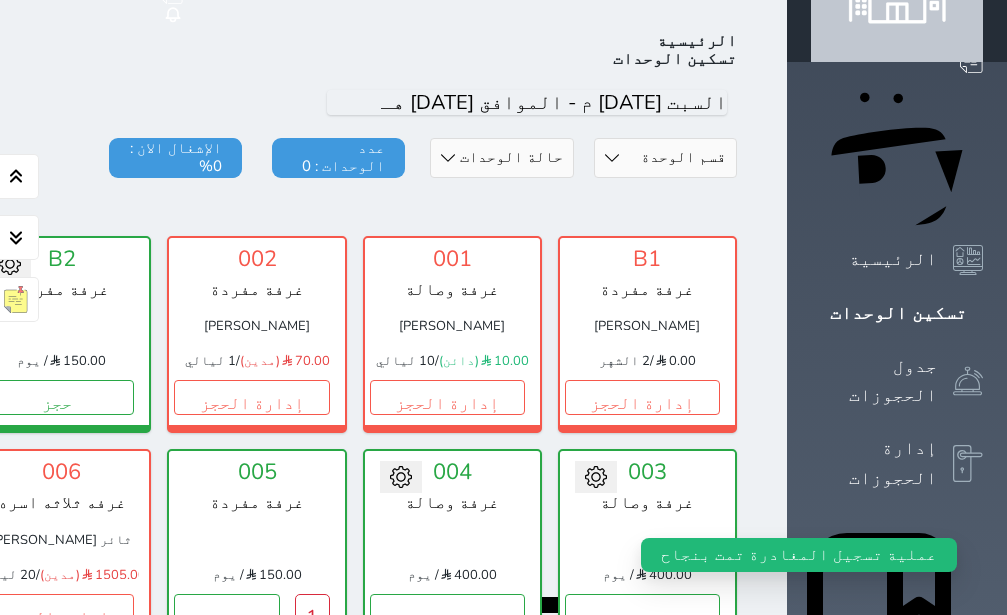 scroll, scrollTop: 0, scrollLeft: 0, axis: both 